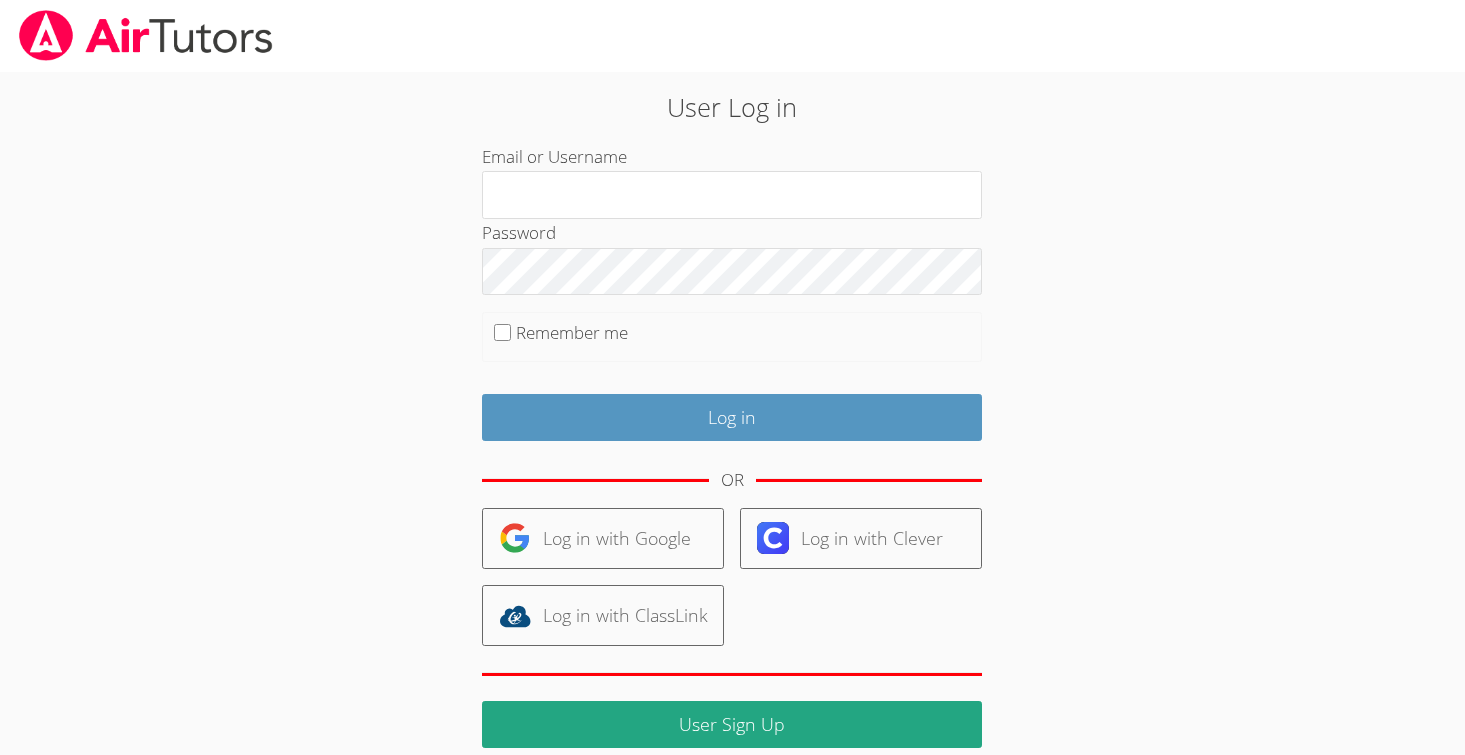scroll, scrollTop: 0, scrollLeft: 0, axis: both 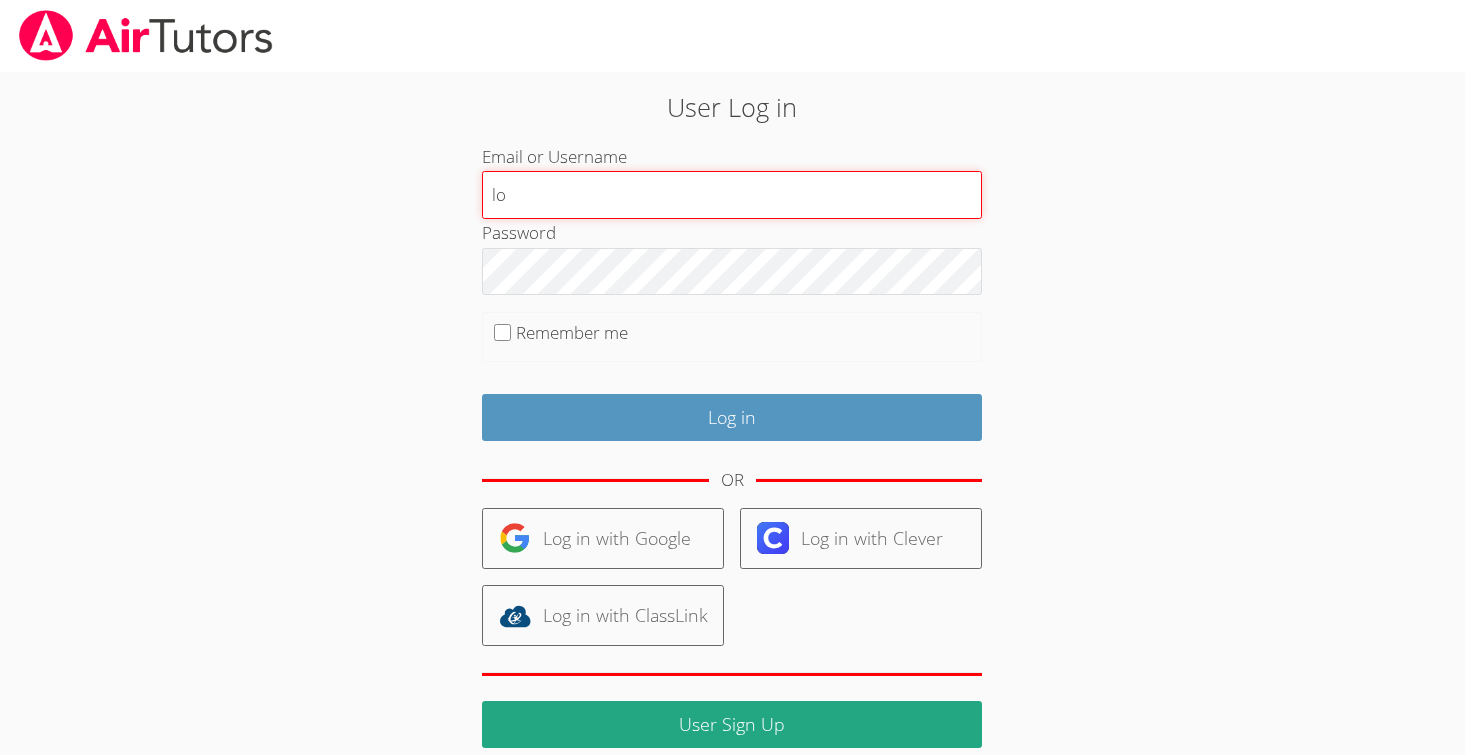 type on "l" 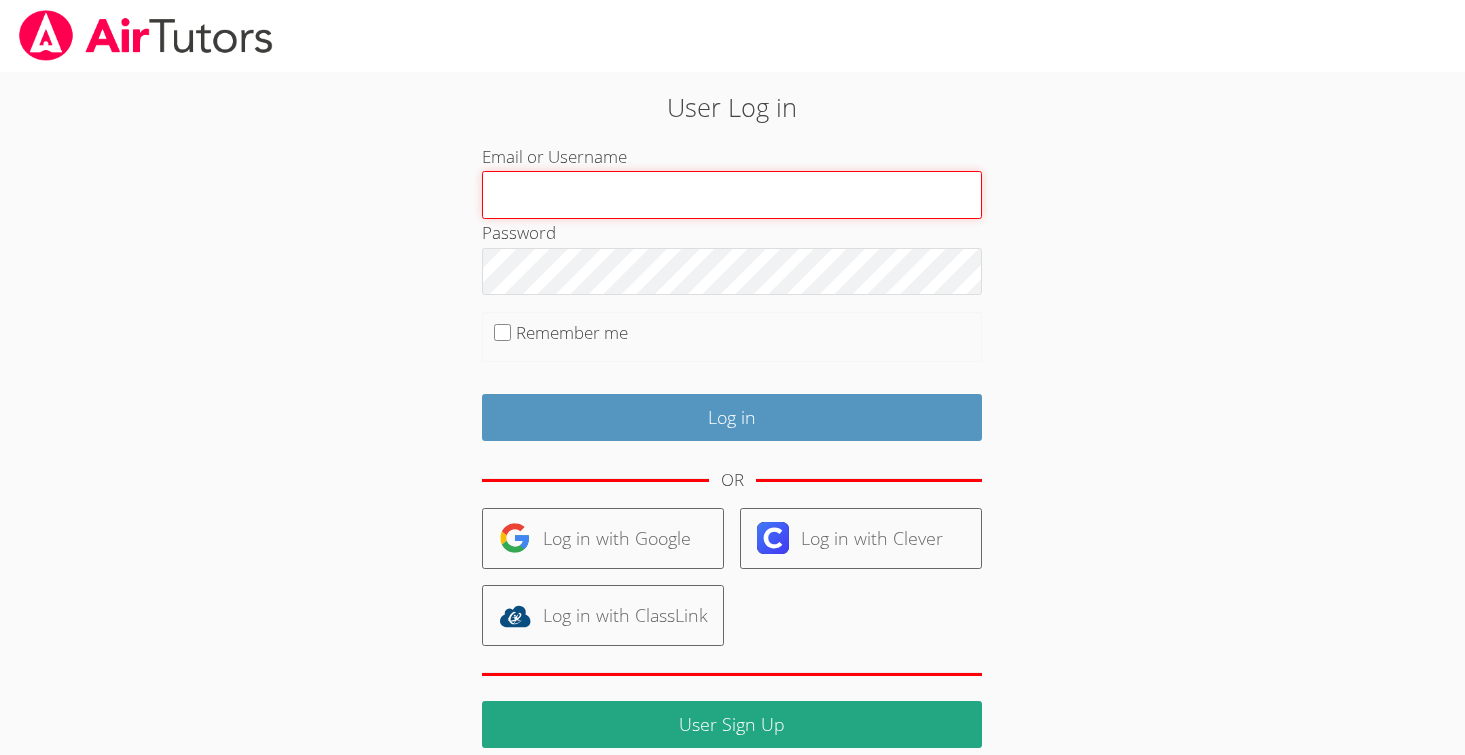 paste on "kirsten.r.marino@[EMAIL]" 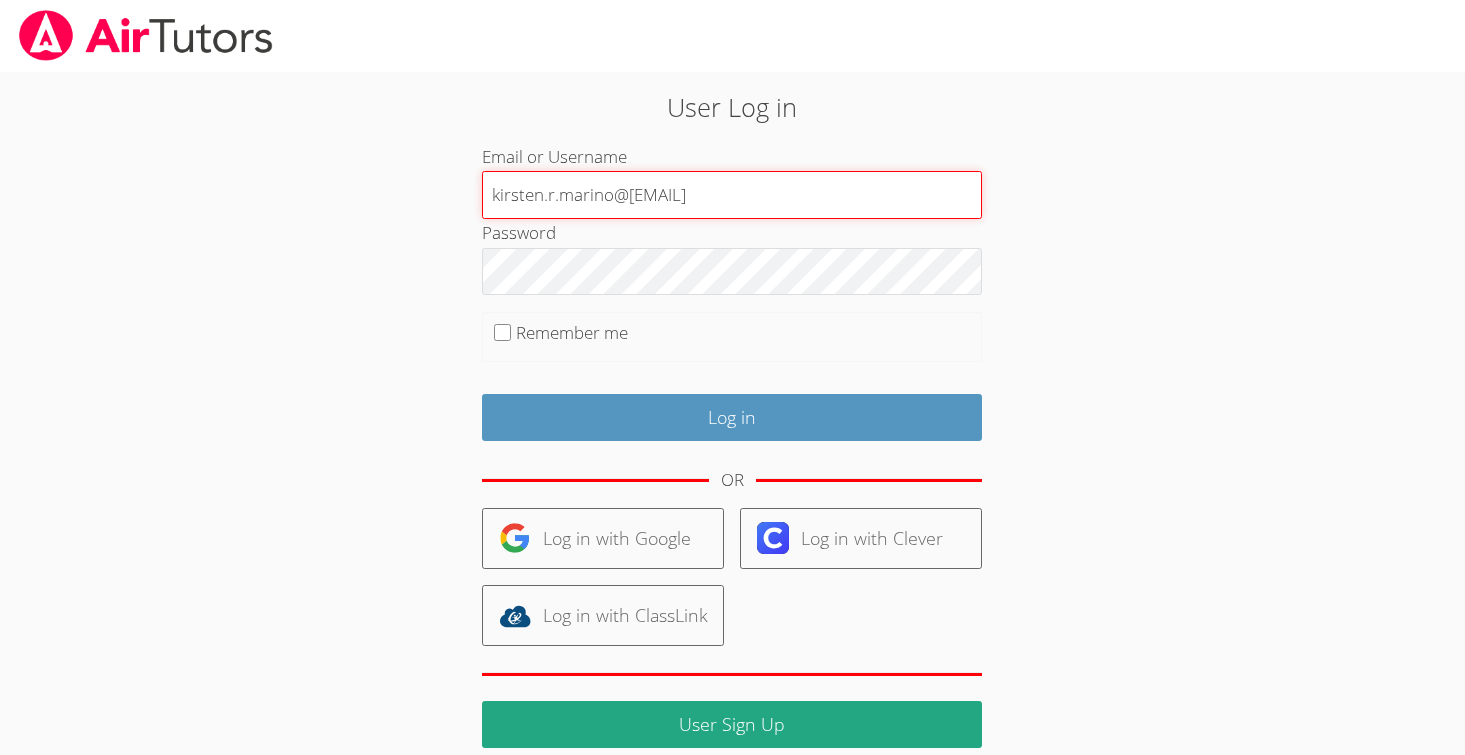 type on "kirsten.r.marino@[EMAIL]" 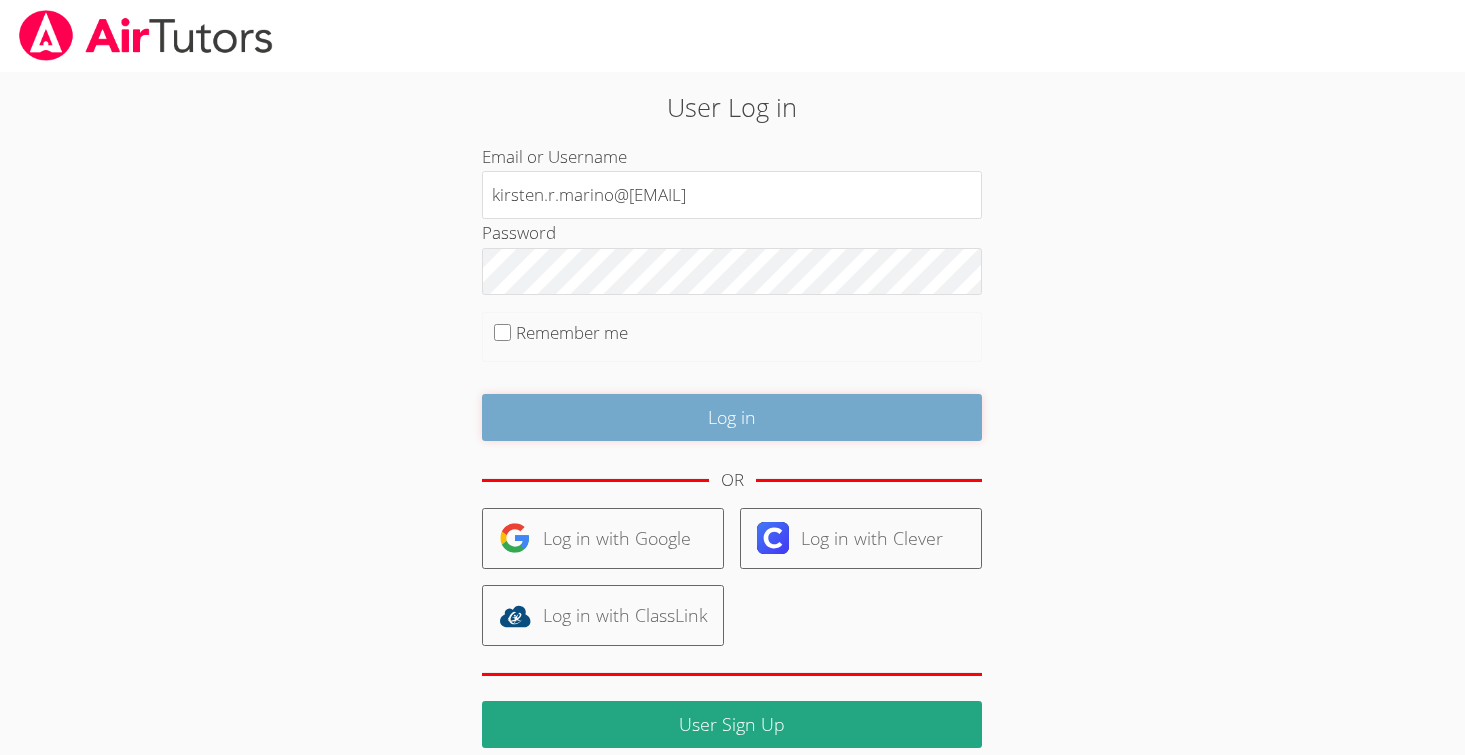 click on "Log in" at bounding box center (732, 417) 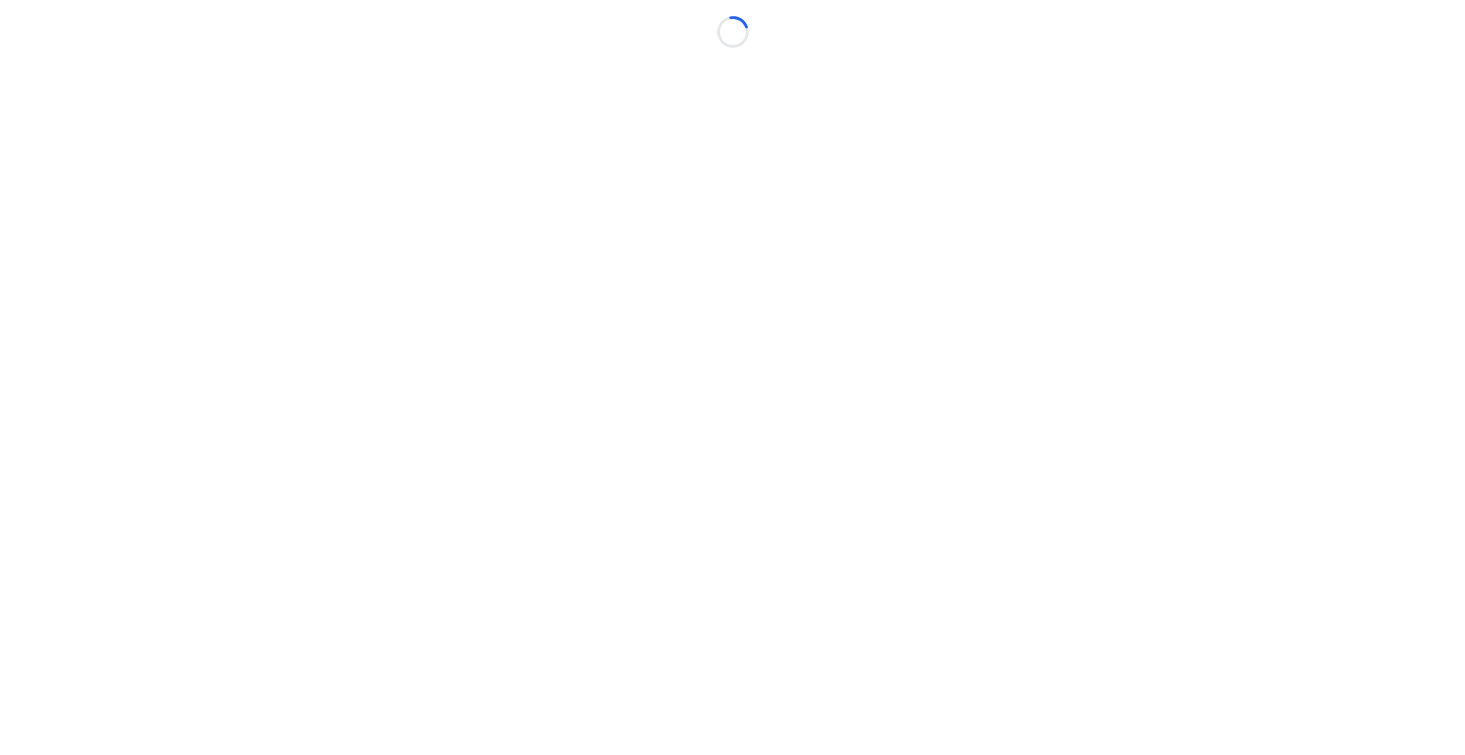 scroll, scrollTop: 0, scrollLeft: 0, axis: both 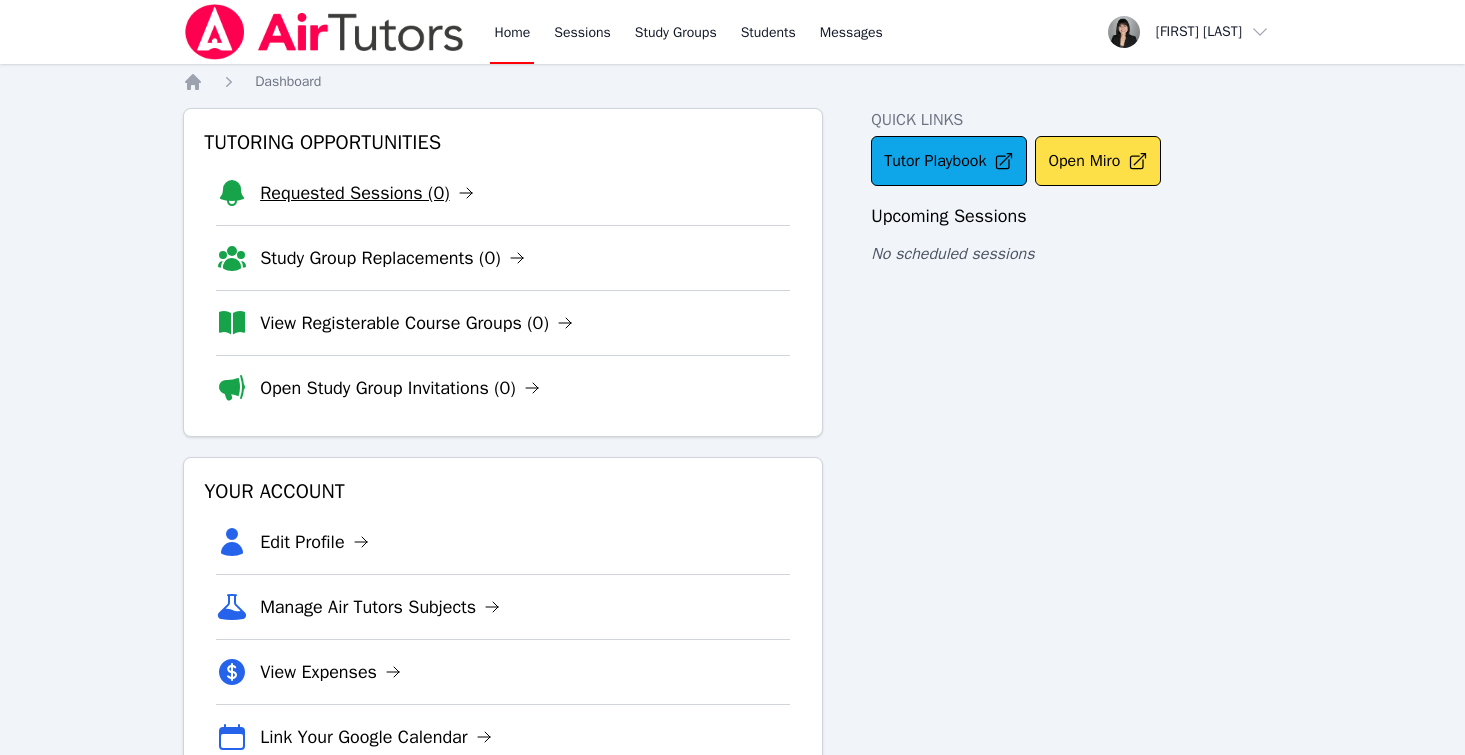 click on "Requested Sessions (0)" at bounding box center (366, 193) 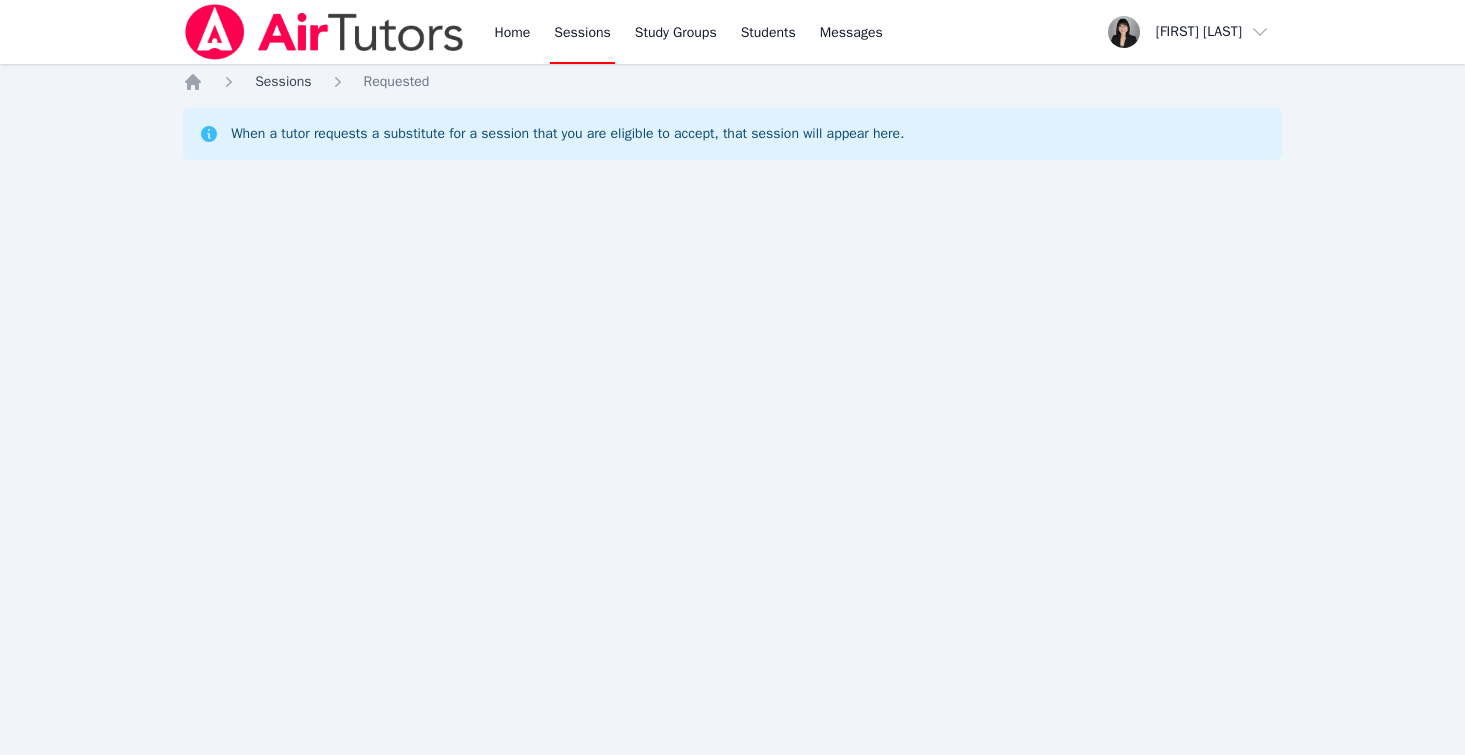 click on "Sessions" at bounding box center [283, 81] 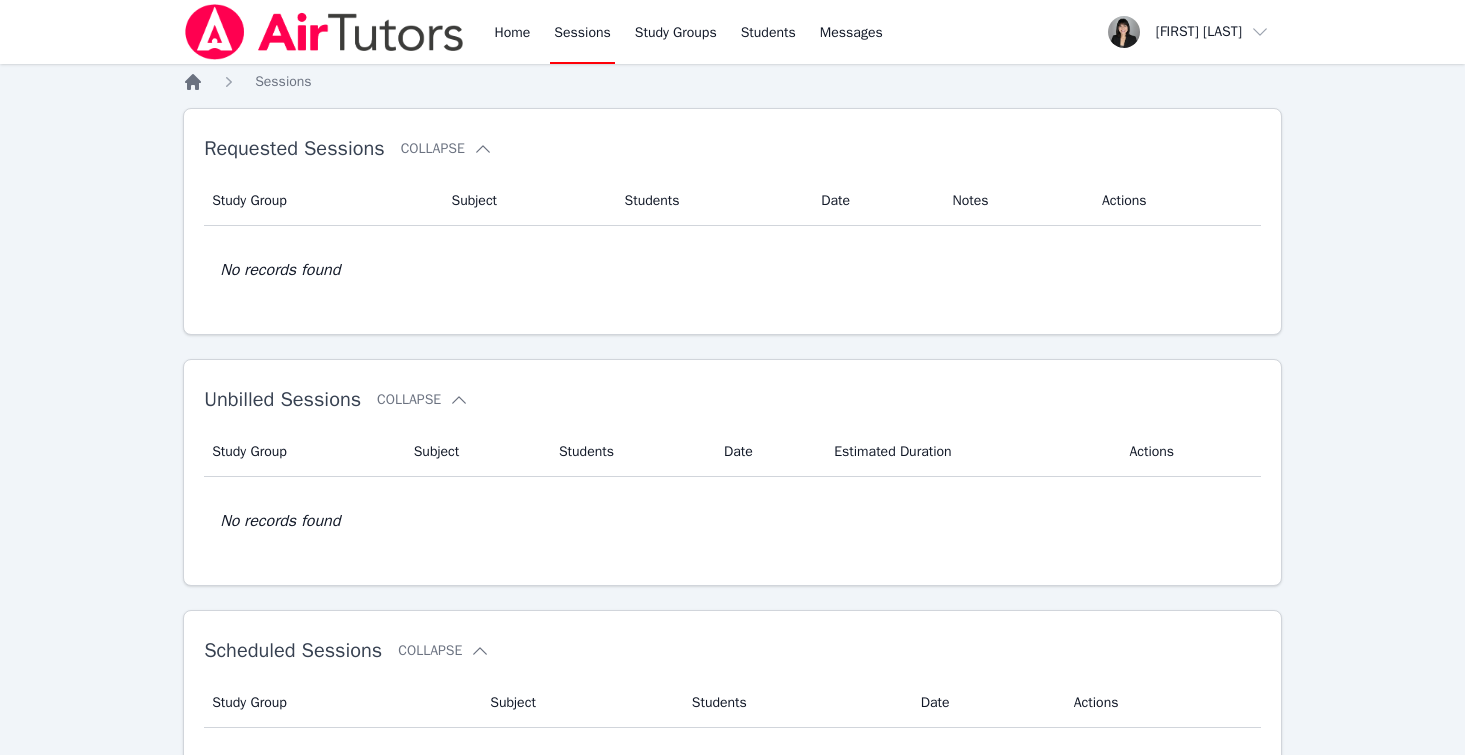 click 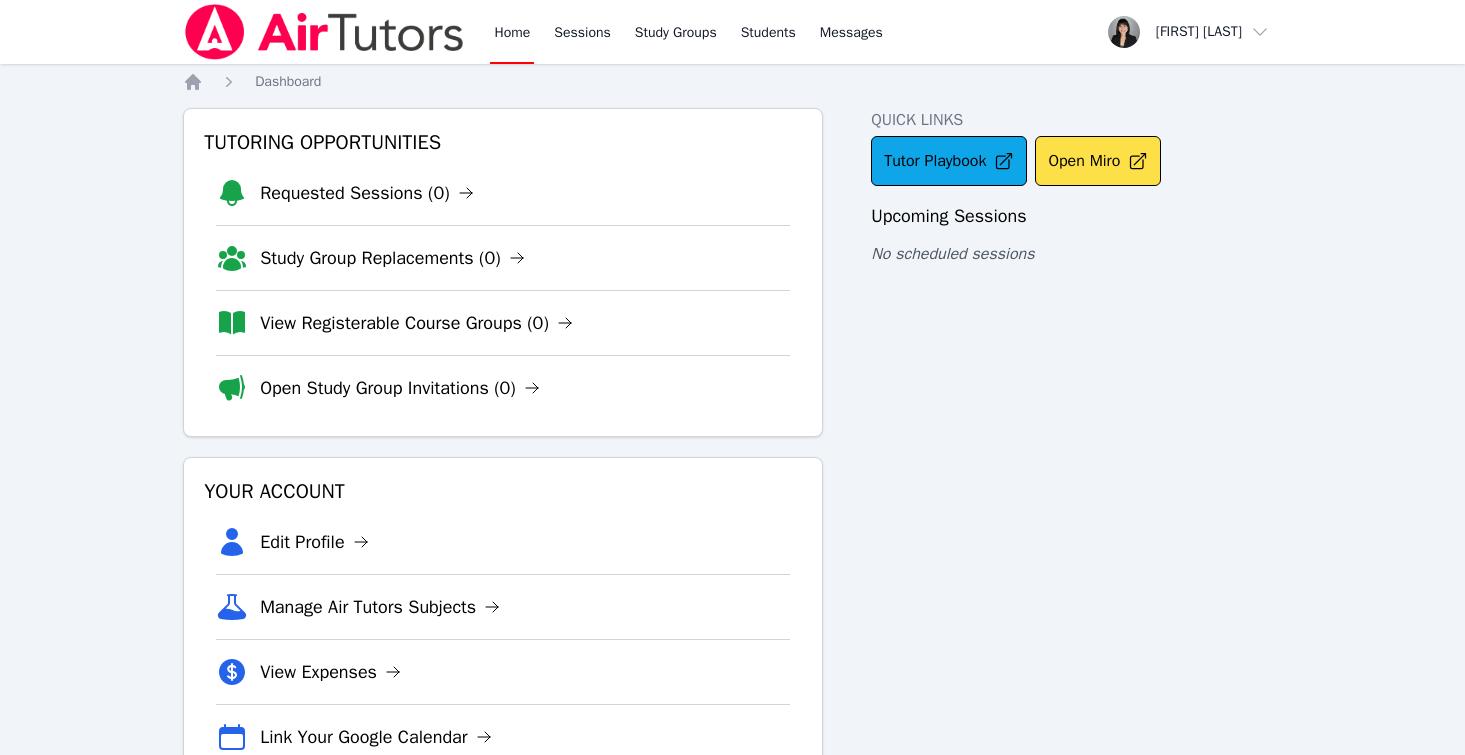 click on "Open Study Group Invitations (0)" at bounding box center (503, 387) 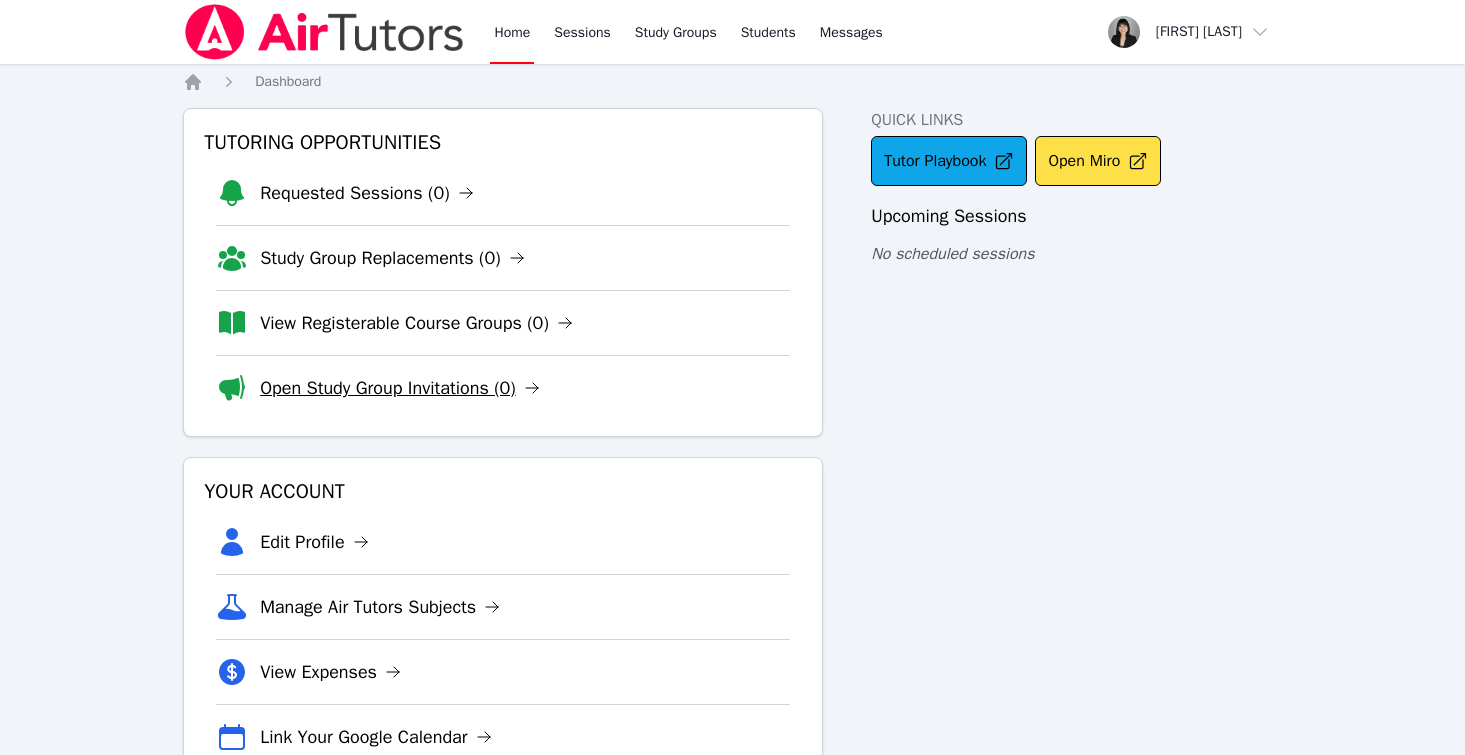 click on "Open Study Group Invitations (0)" at bounding box center [400, 388] 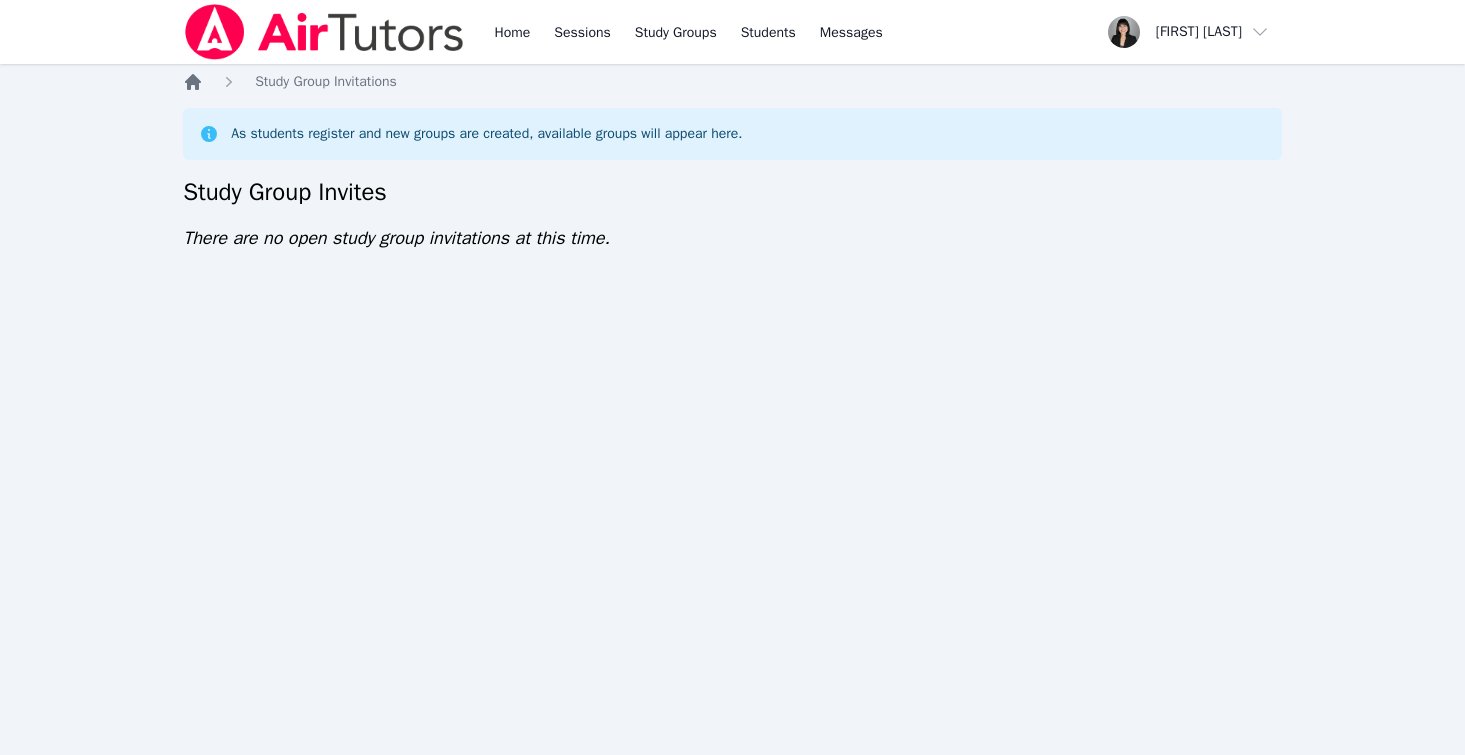 click 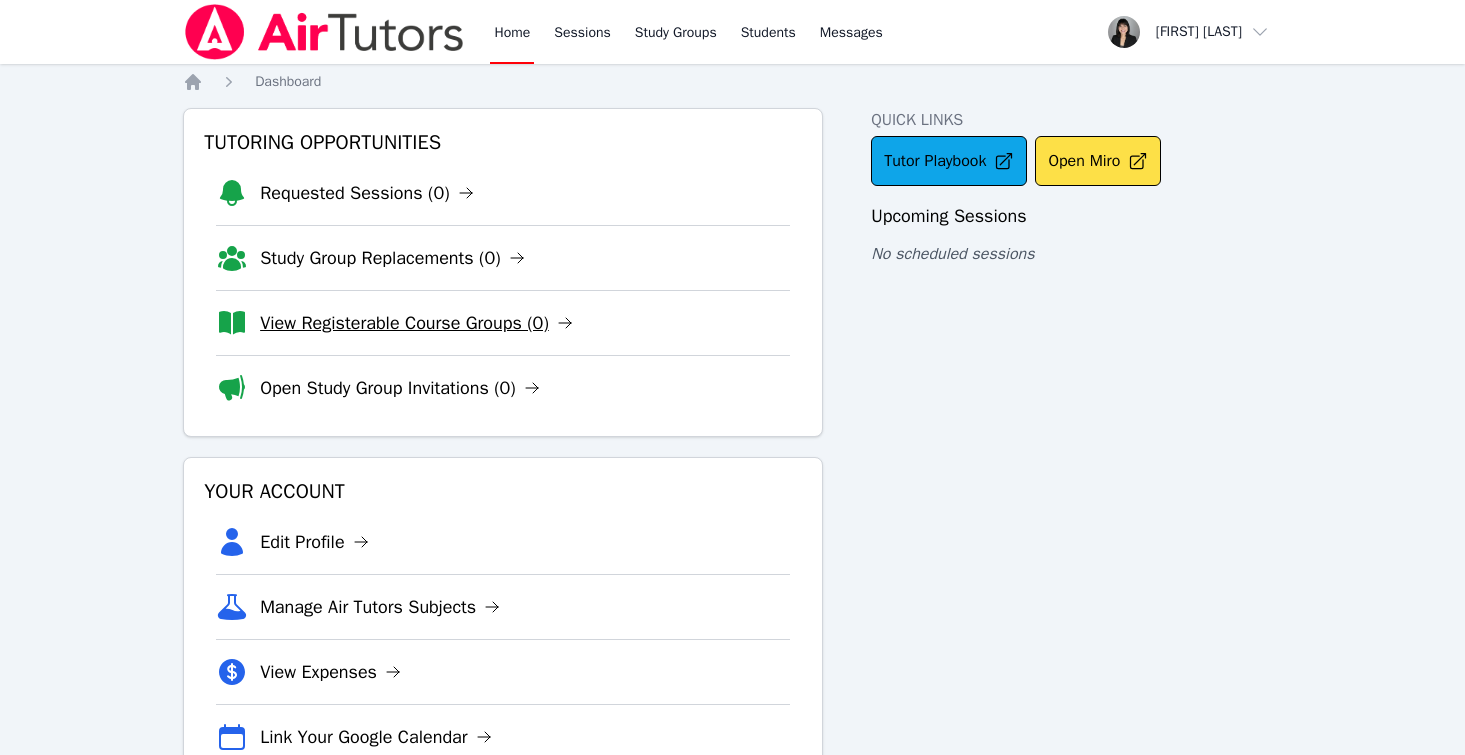 click on "View Registerable Course Groups (0)" at bounding box center [416, 323] 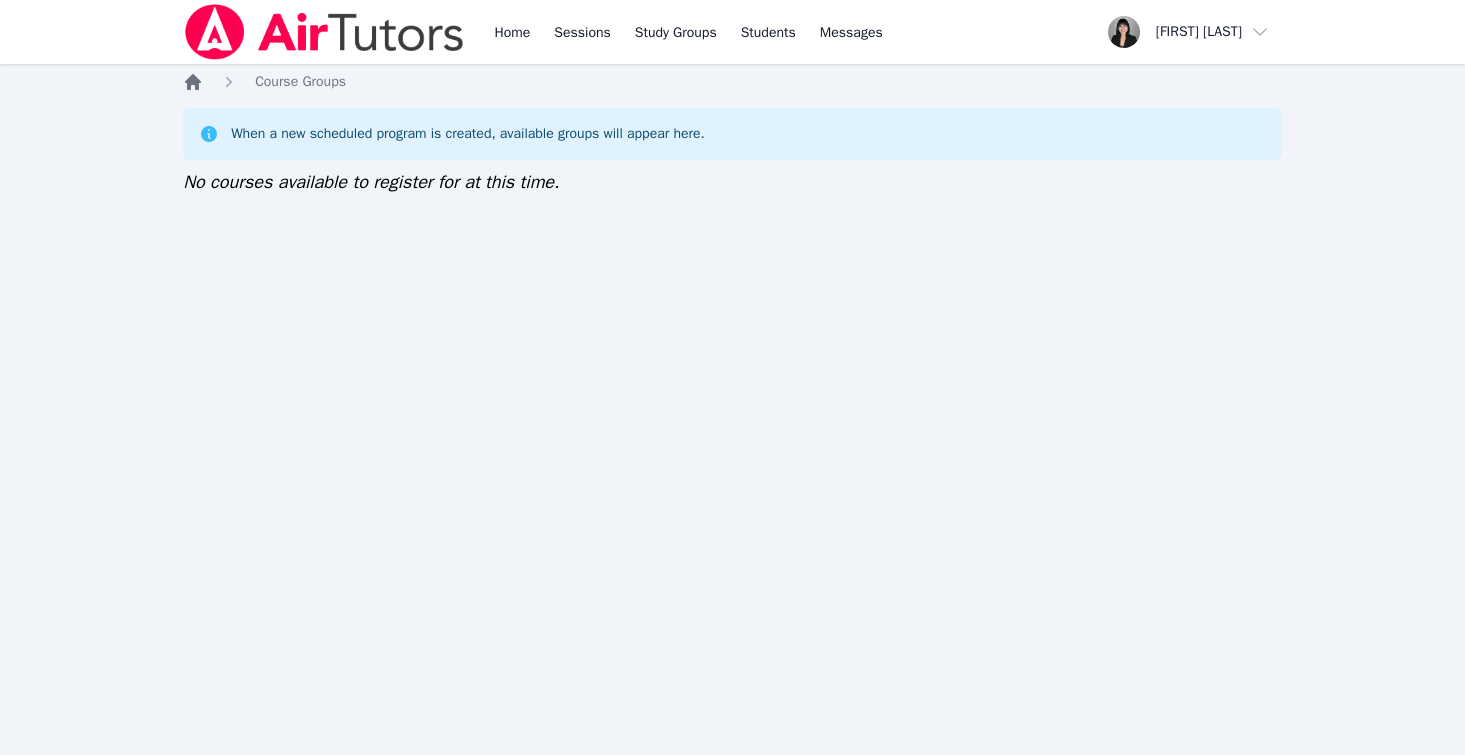 click 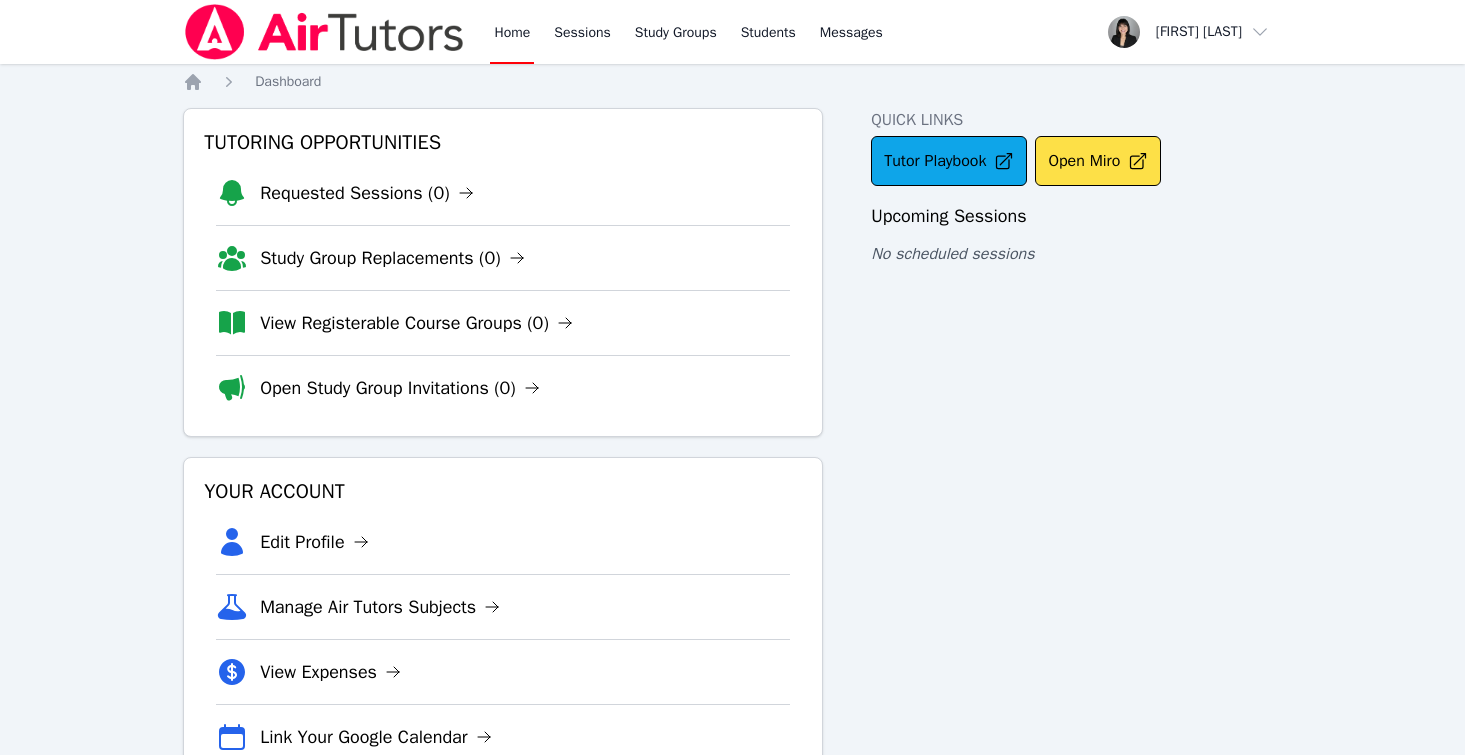 scroll, scrollTop: 71, scrollLeft: 0, axis: vertical 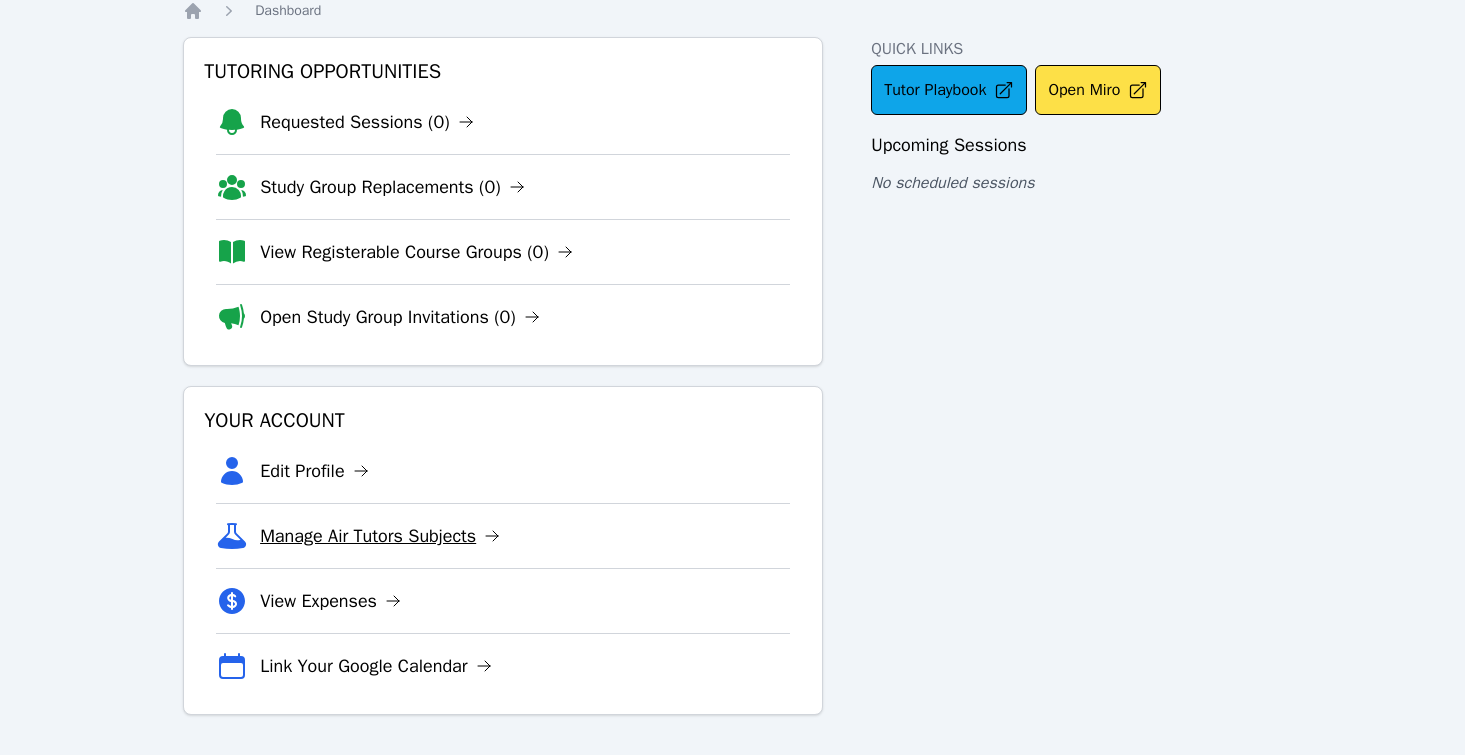 click on "Manage Air Tutors Subjects" at bounding box center [380, 536] 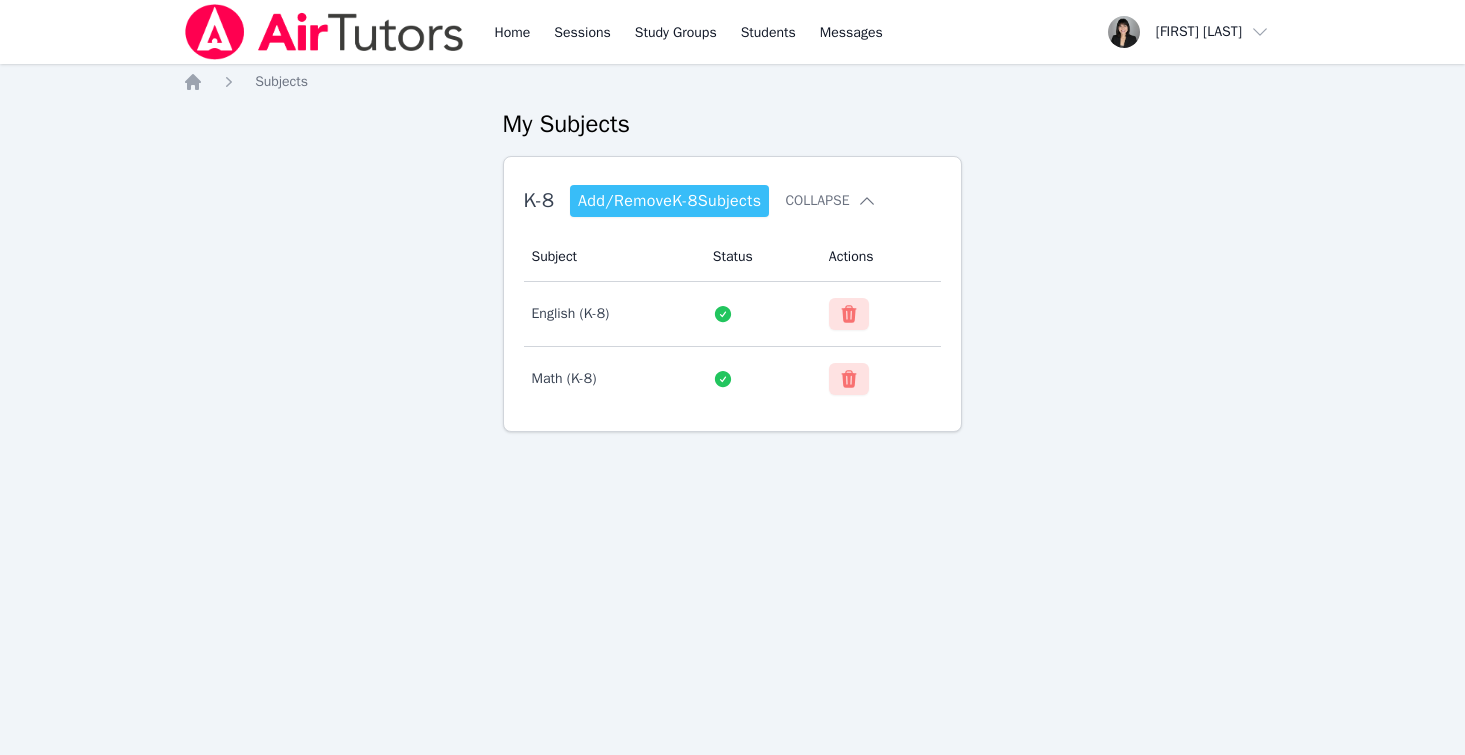 click on "Add/Remove  K-8  Subjects" at bounding box center [670, 201] 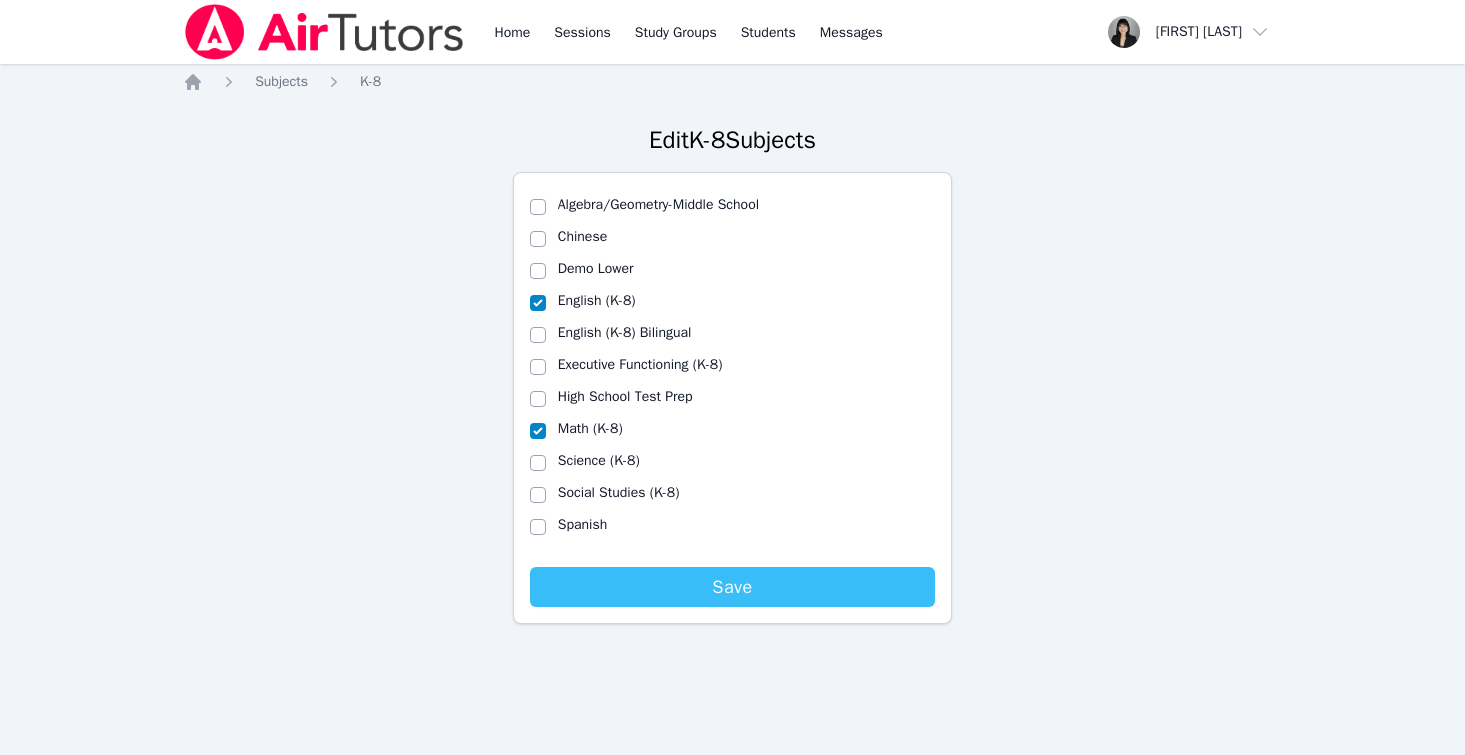 click on "Save" at bounding box center (733, 587) 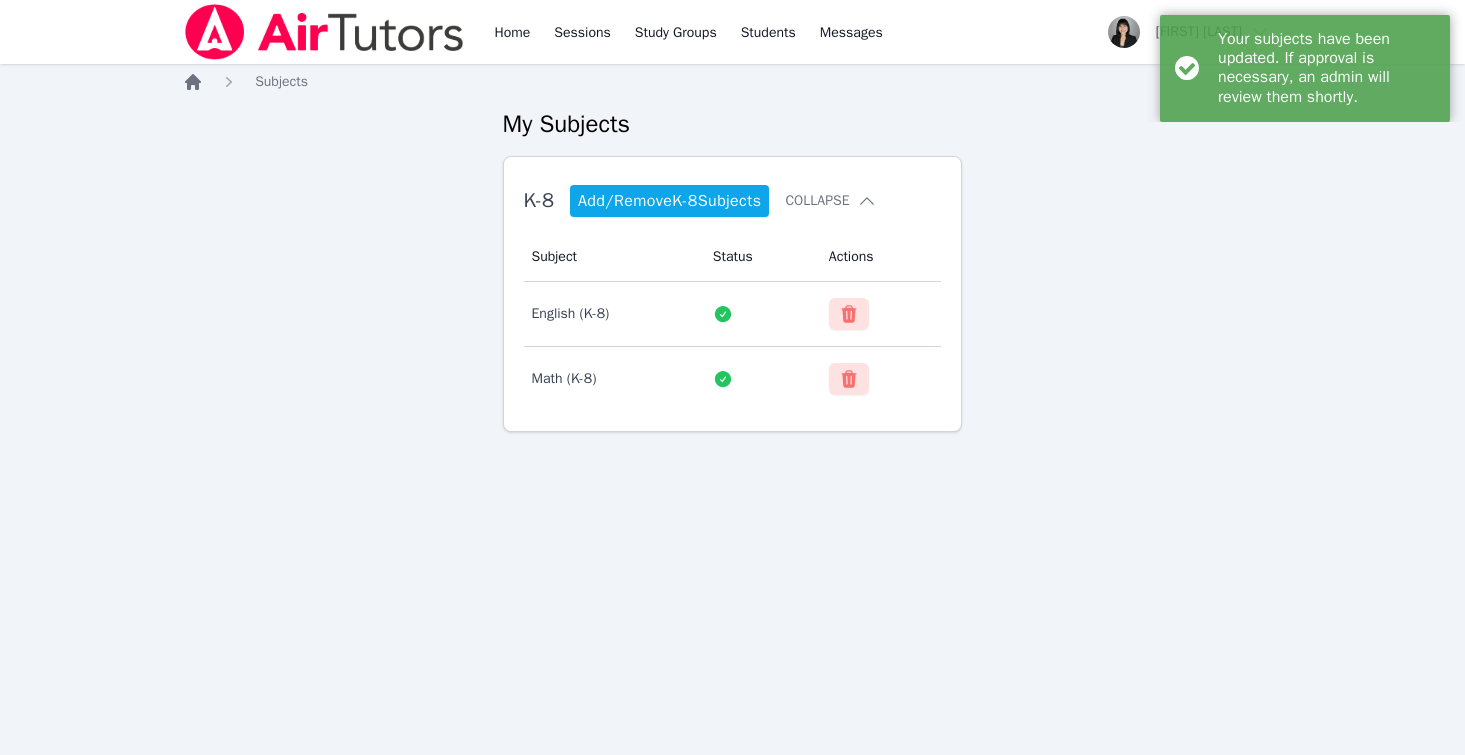 click 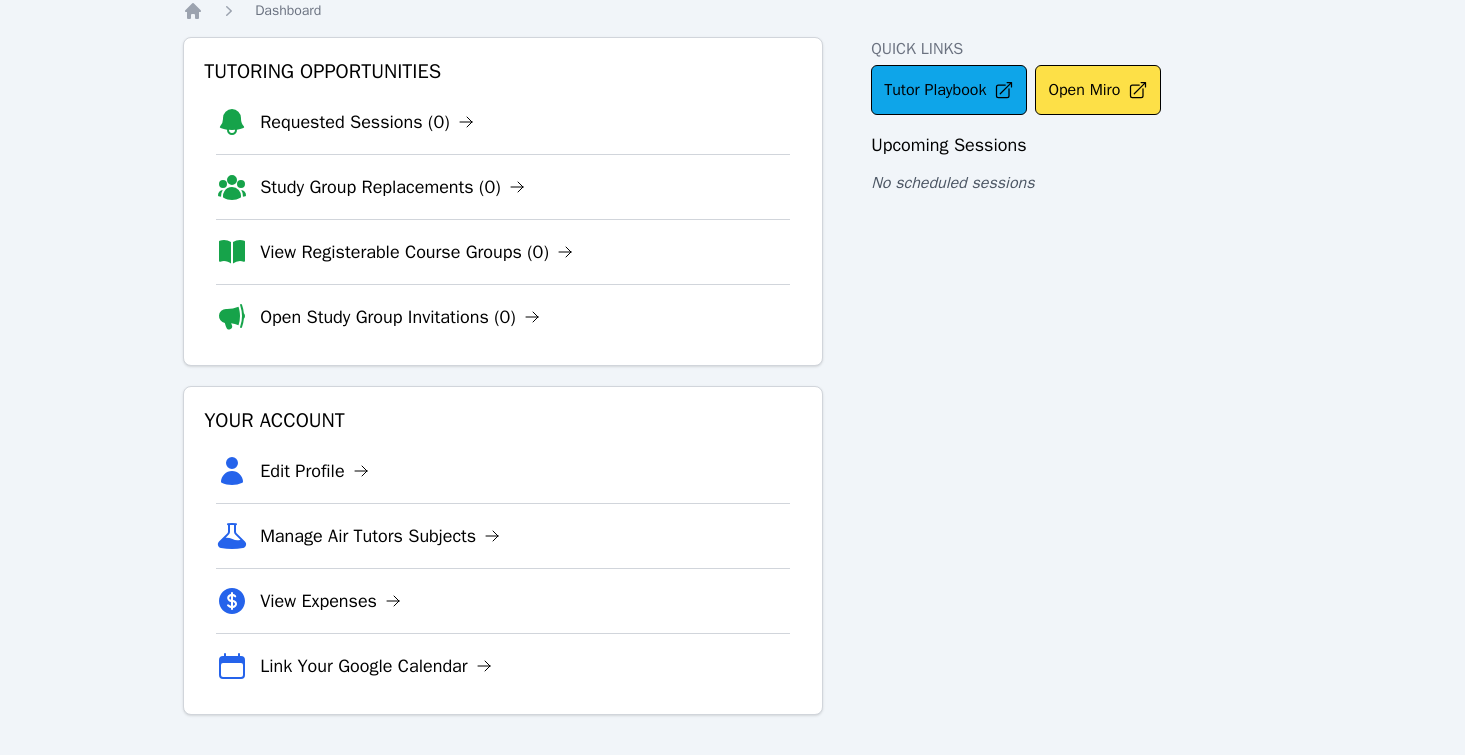 scroll, scrollTop: 0, scrollLeft: 0, axis: both 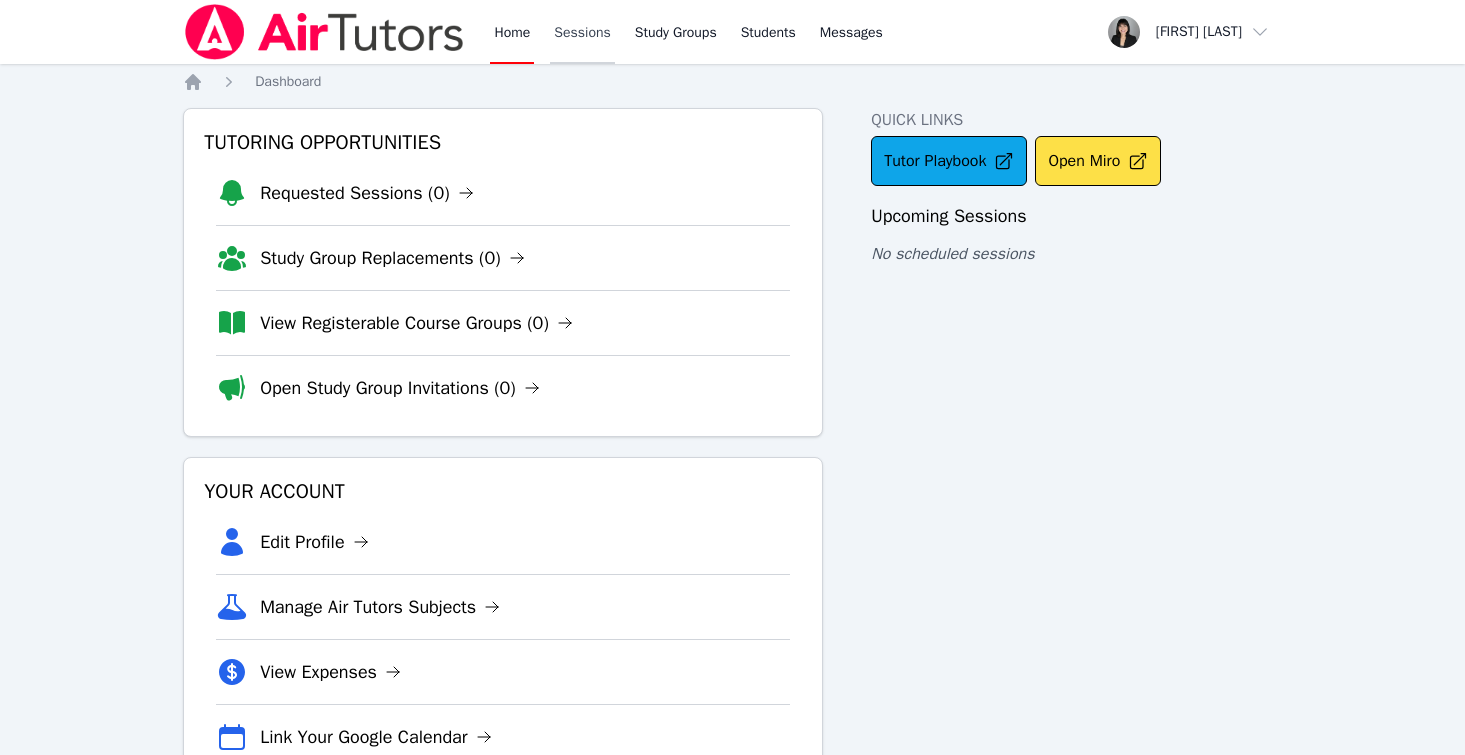 click on "Sessions" at bounding box center (582, 32) 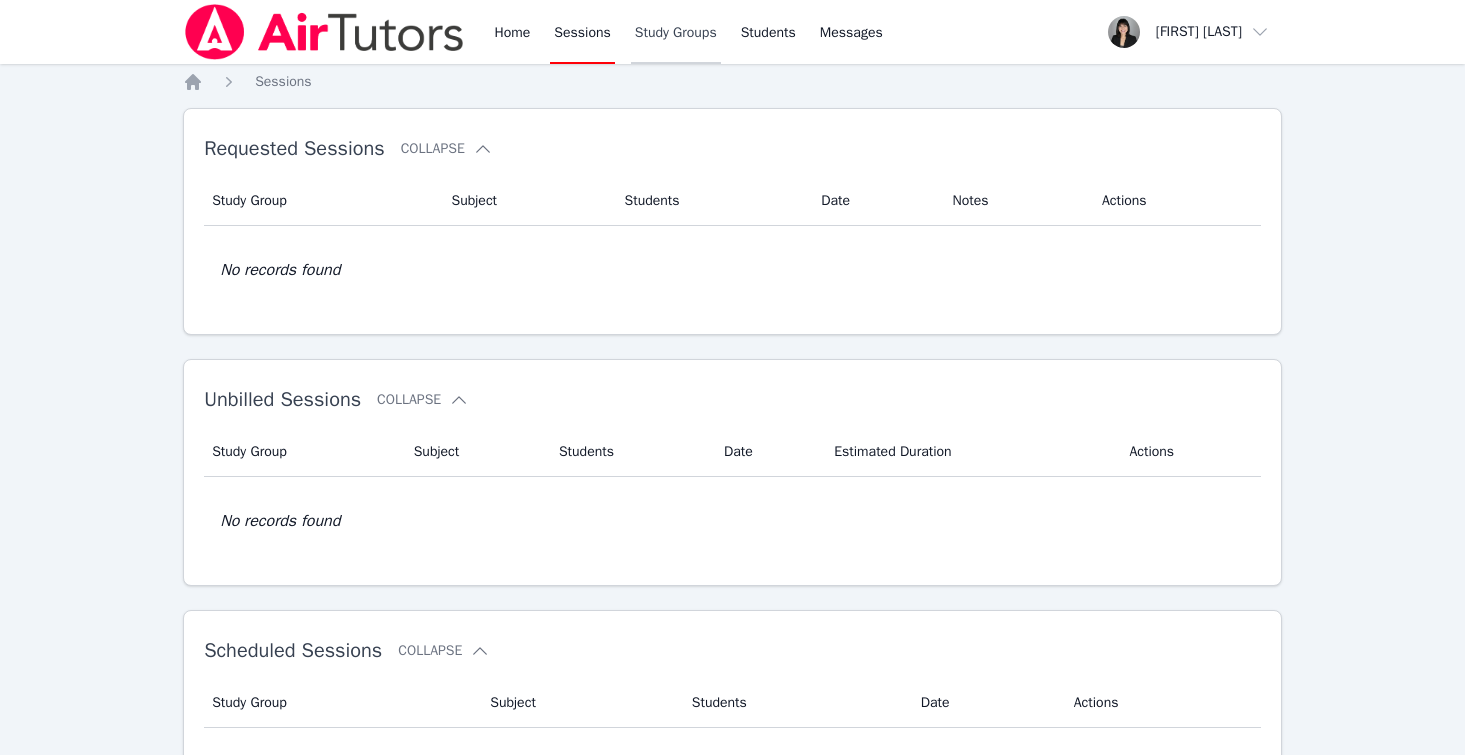 click on "Study Groups" at bounding box center (676, 32) 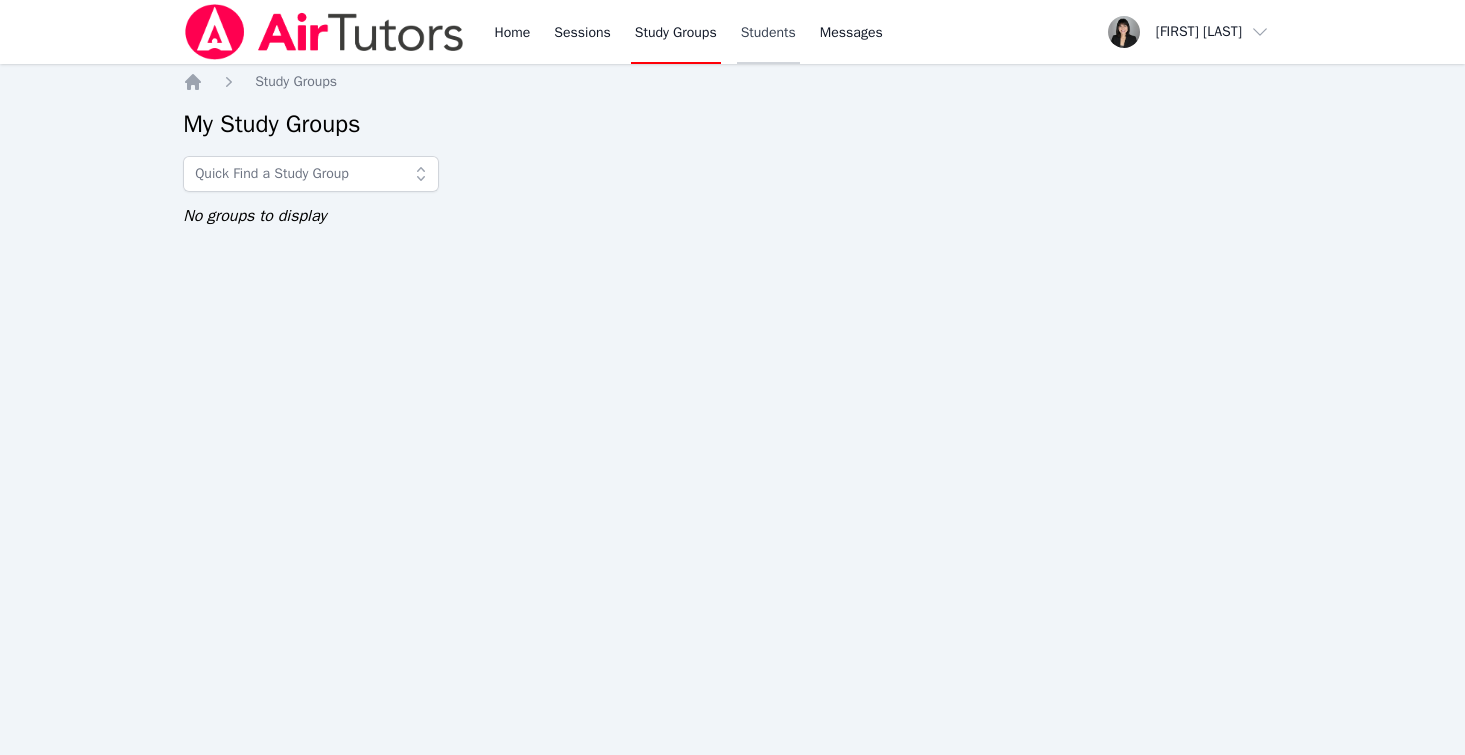 click on "Students" at bounding box center [768, 32] 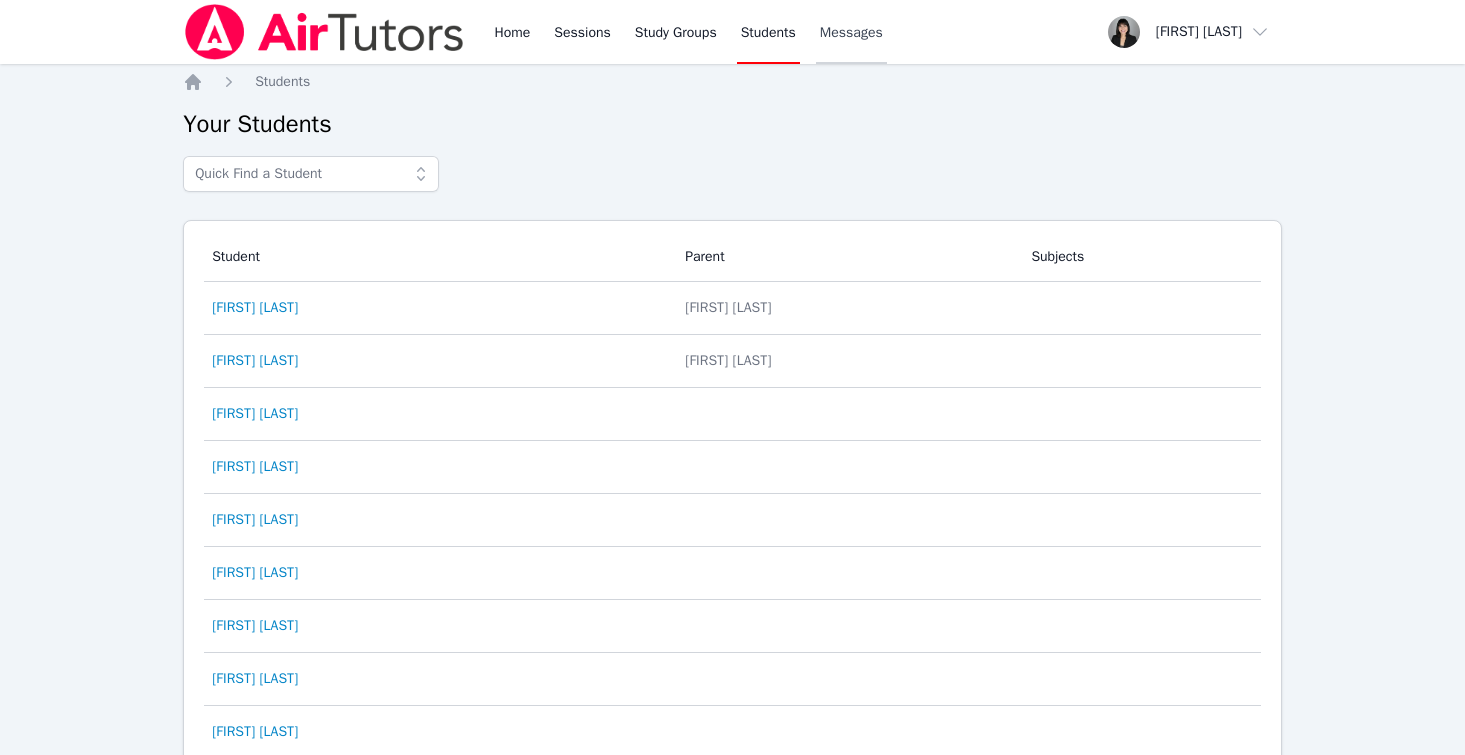 click on "Messages" at bounding box center (851, 33) 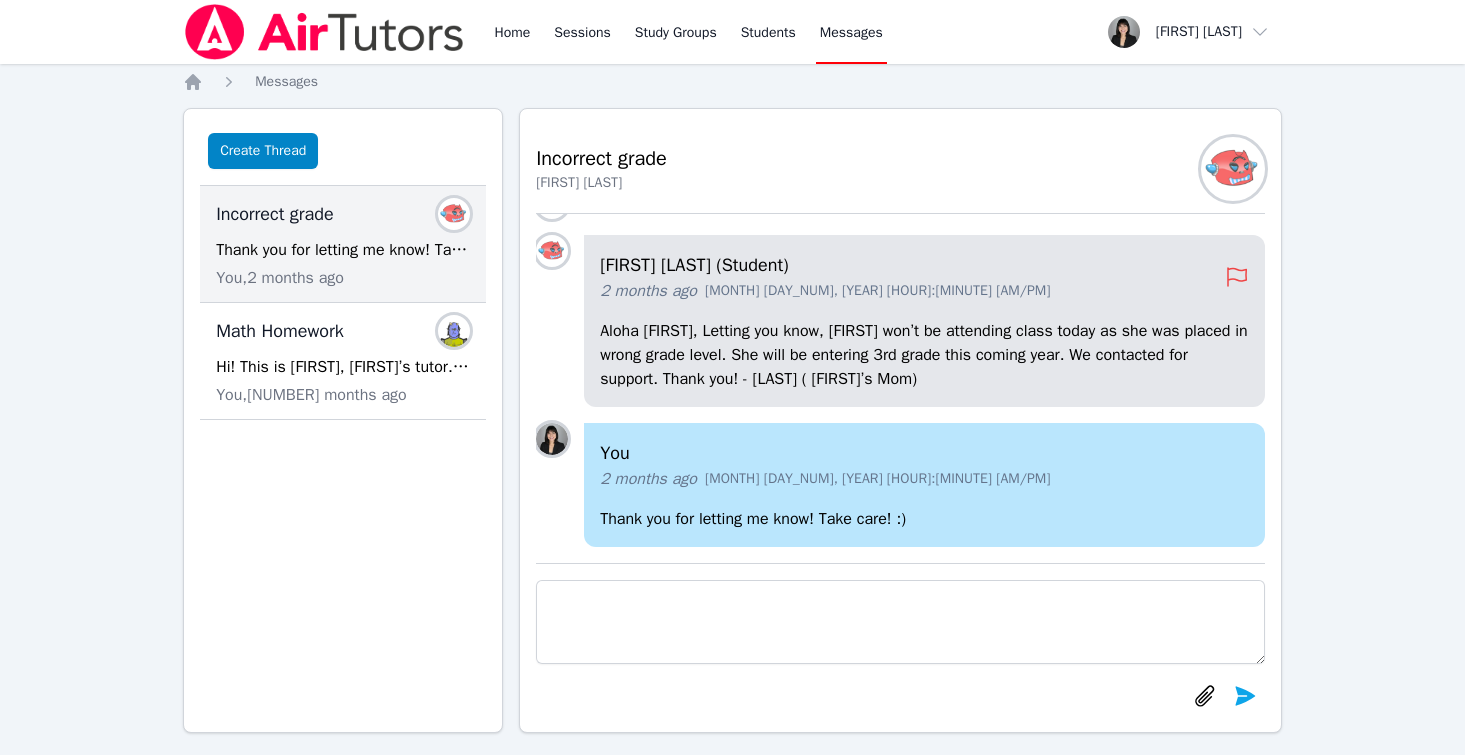 click at bounding box center (324, 32) 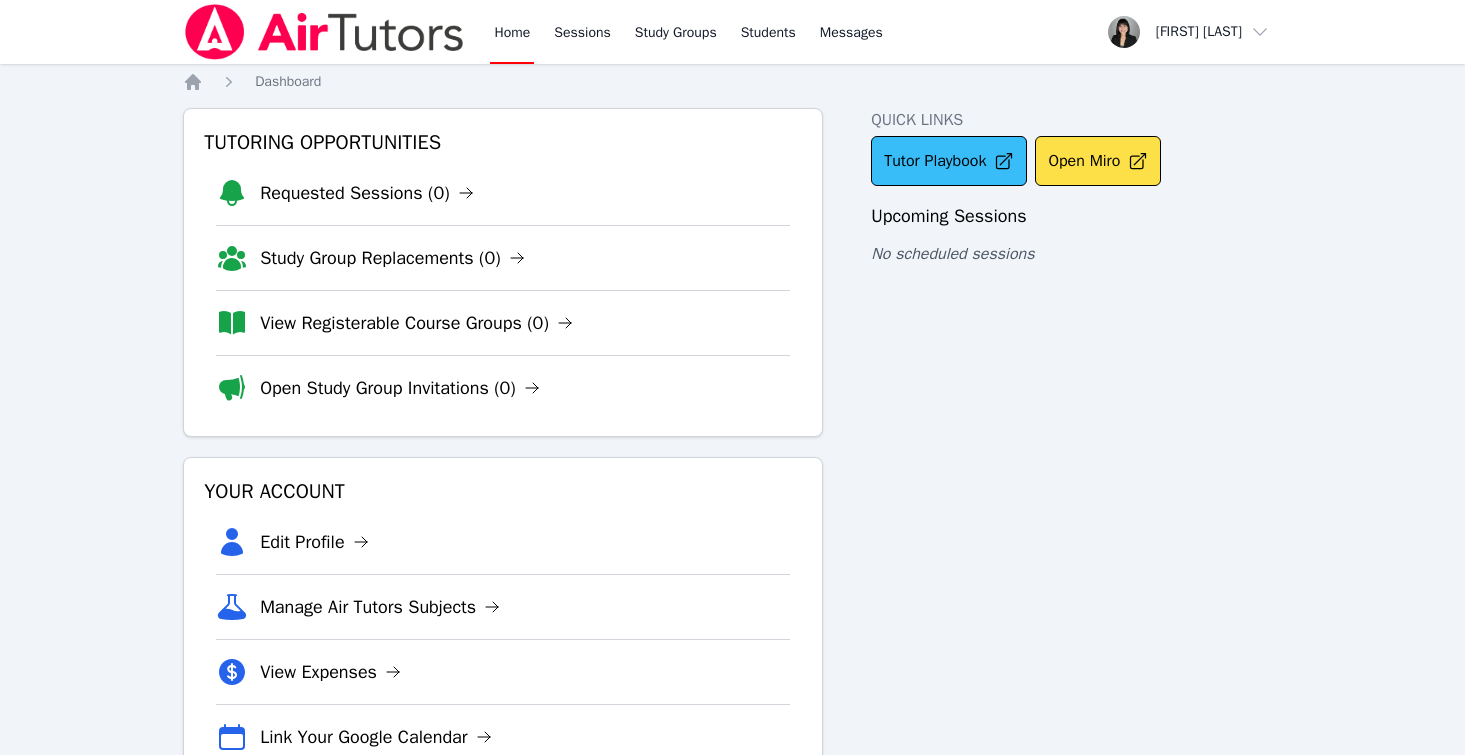 click on "Tutor Playbook" at bounding box center [949, 161] 